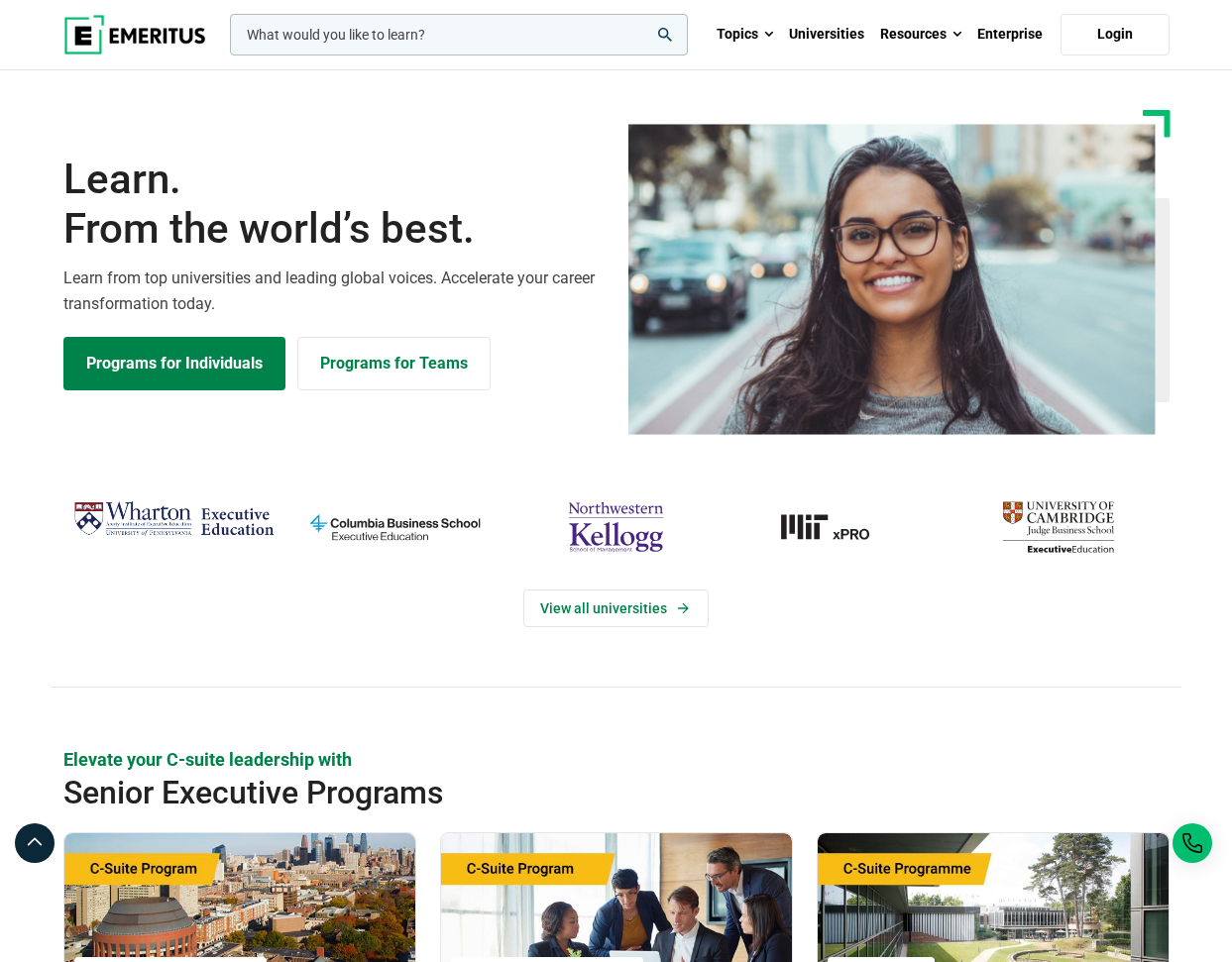 scroll, scrollTop: 0, scrollLeft: 0, axis: both 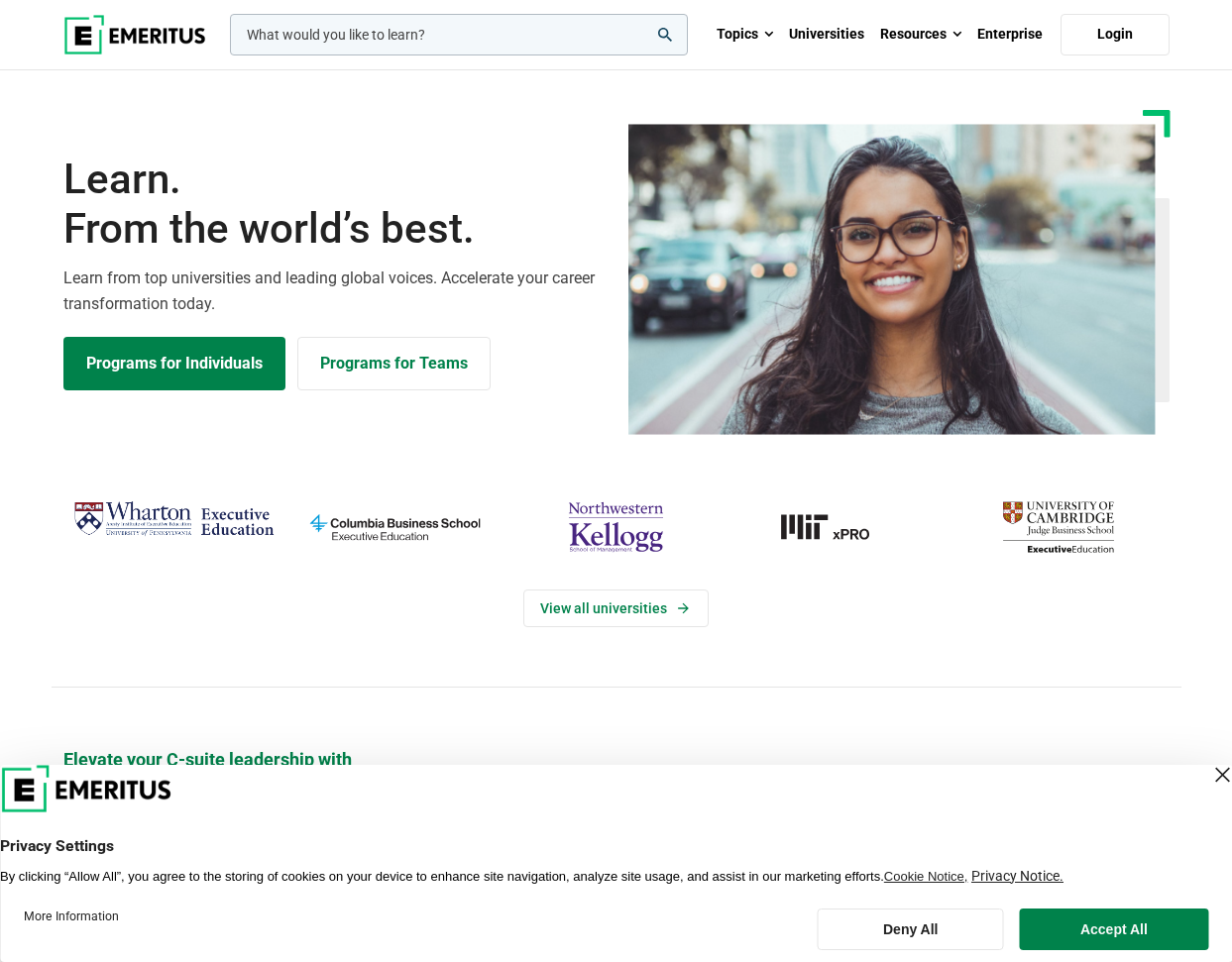 click on "View all universities" at bounding box center [616, 608] 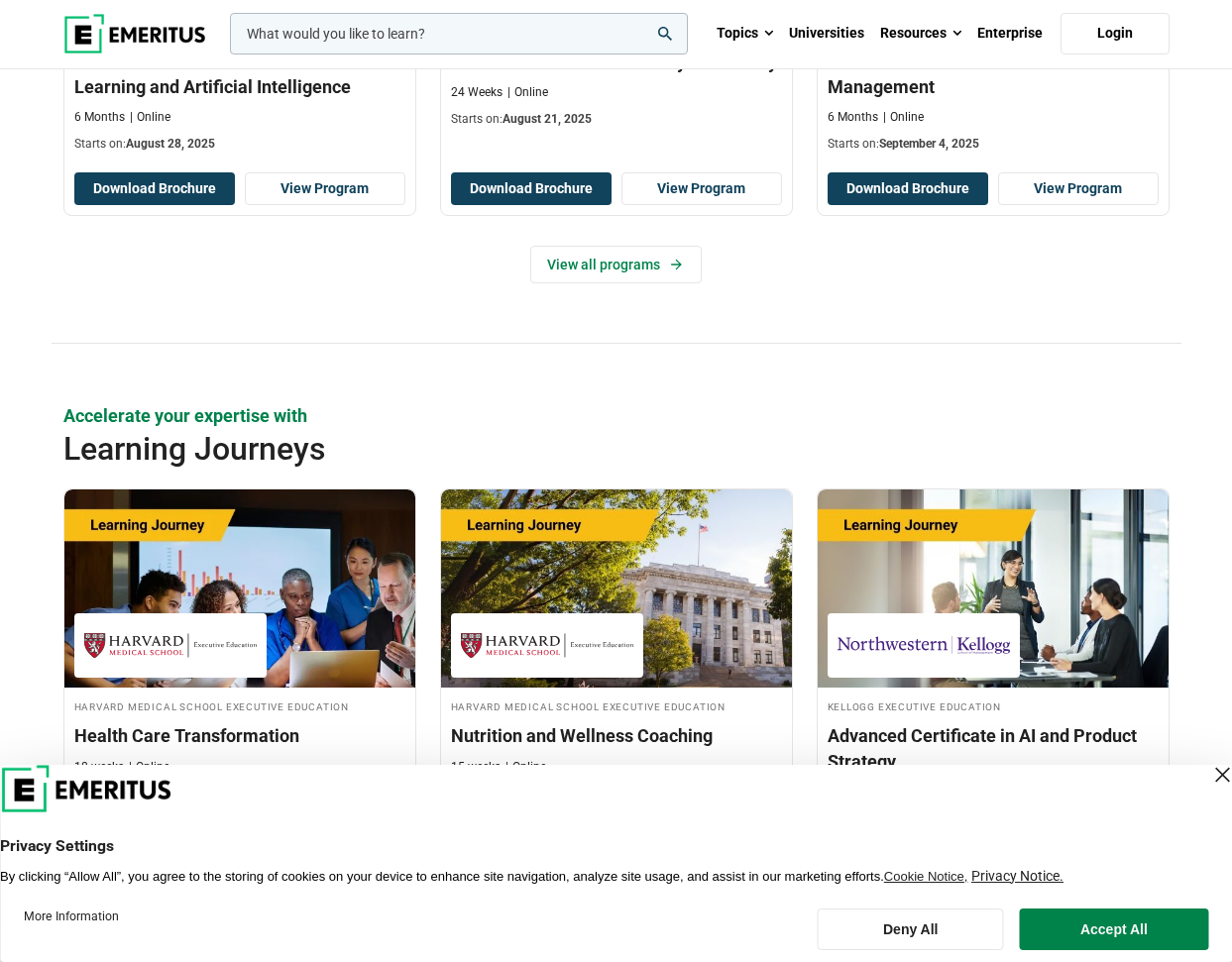 scroll, scrollTop: 2880, scrollLeft: 0, axis: vertical 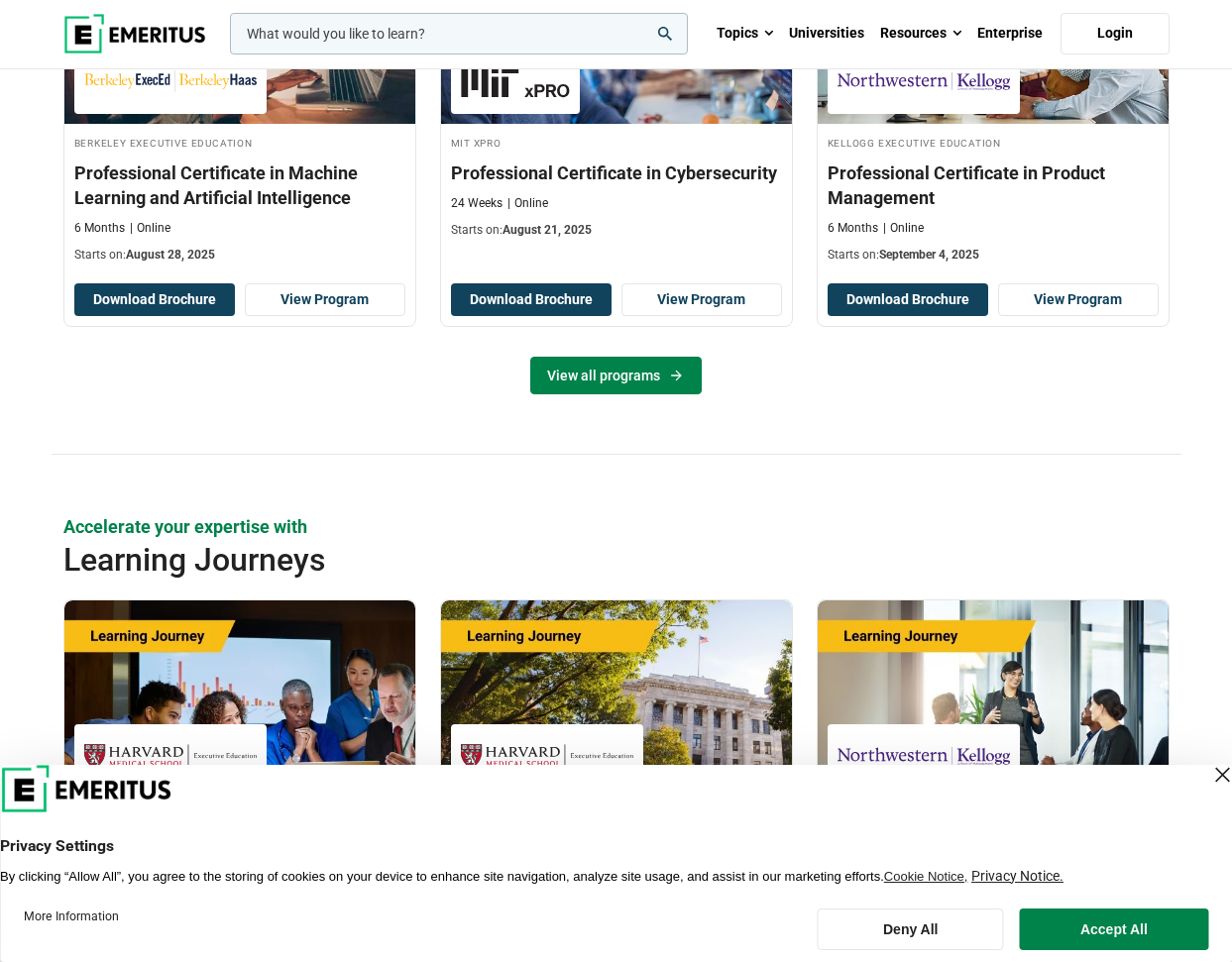 click on "View all programs" at bounding box center [616, 375] 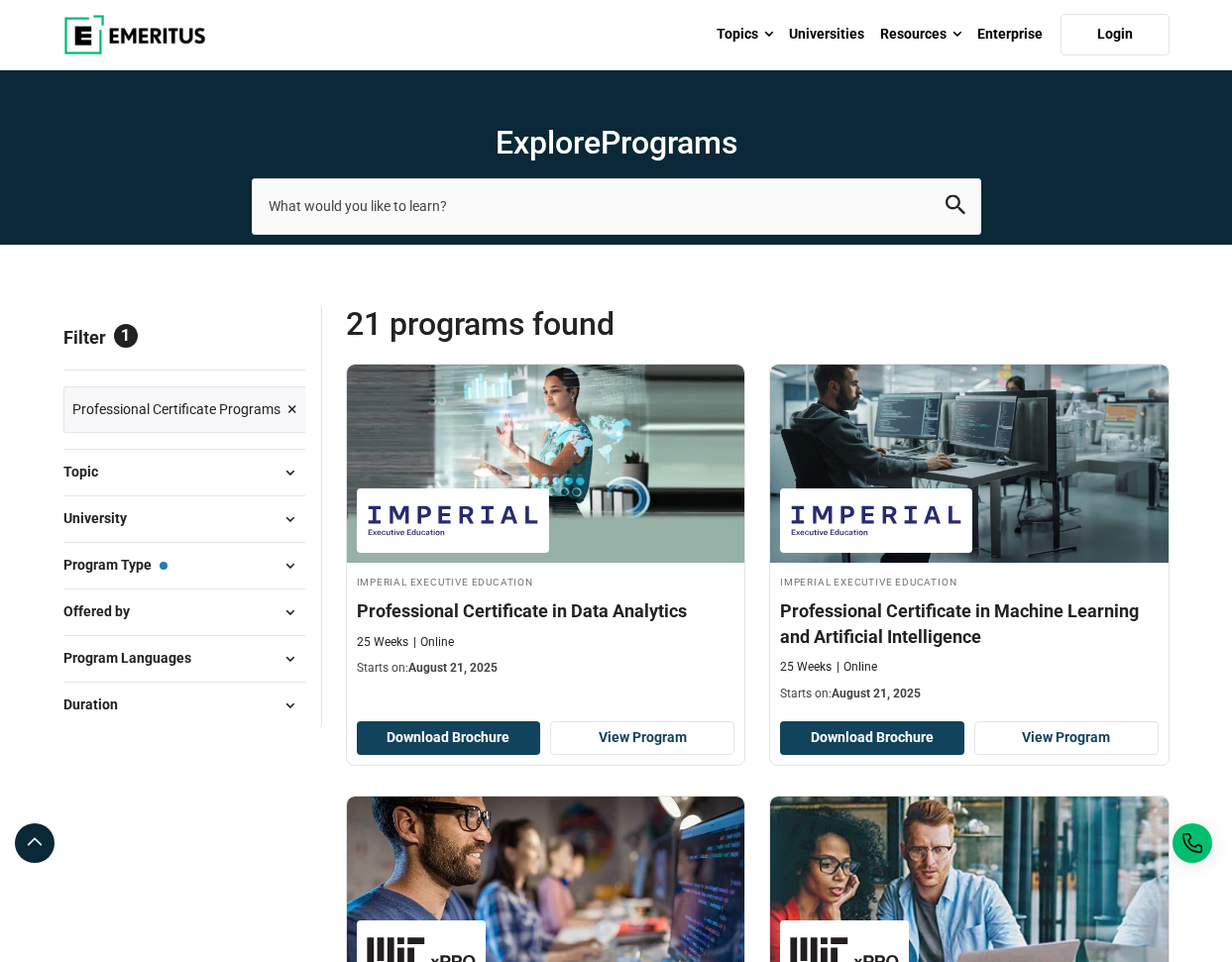 scroll, scrollTop: 0, scrollLeft: 0, axis: both 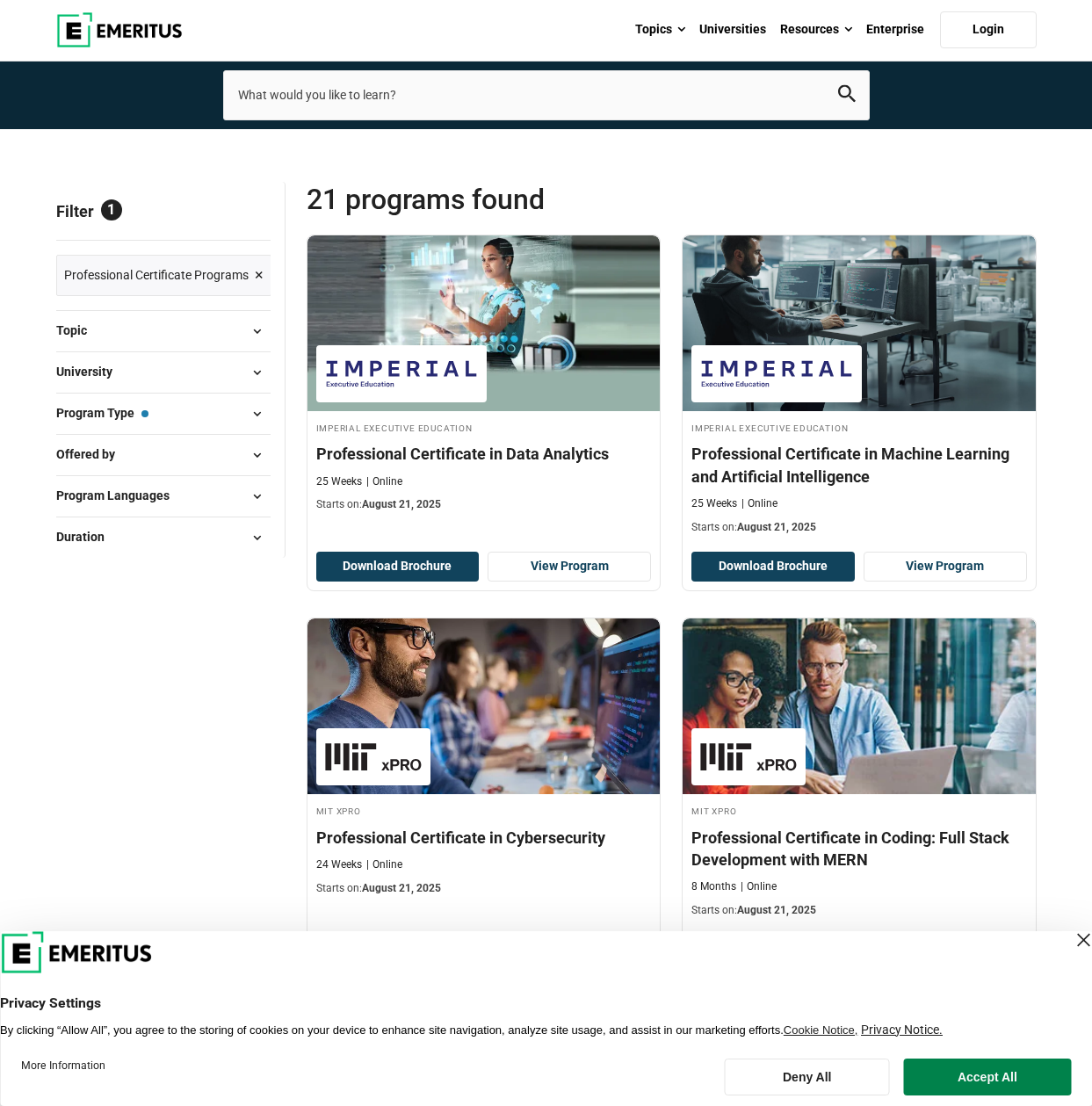 click on "Program Type — Professional Certificate Programs" at bounding box center (163, 414) 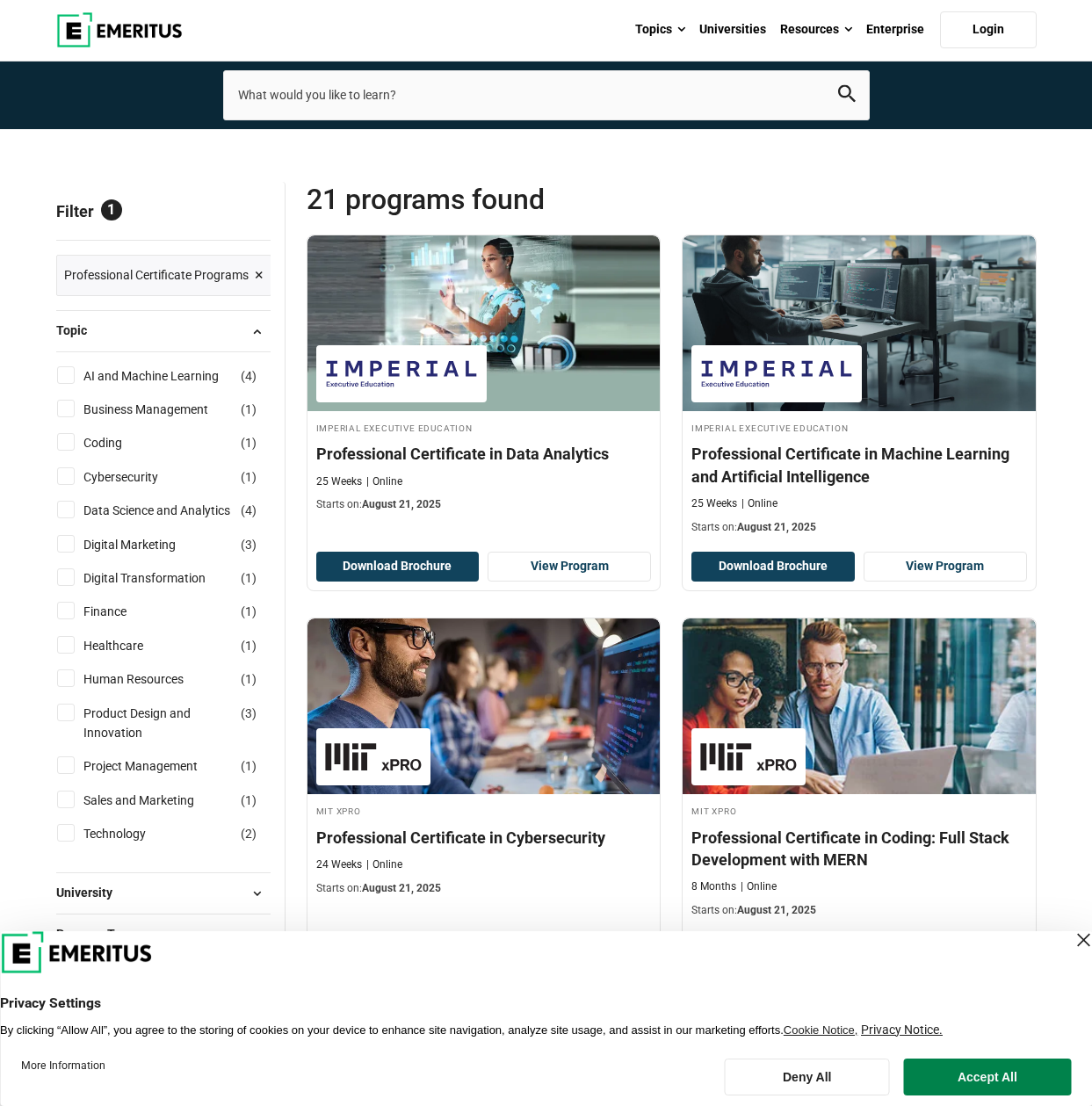 click on "Finance   ( 1 )" at bounding box center [66, 611] 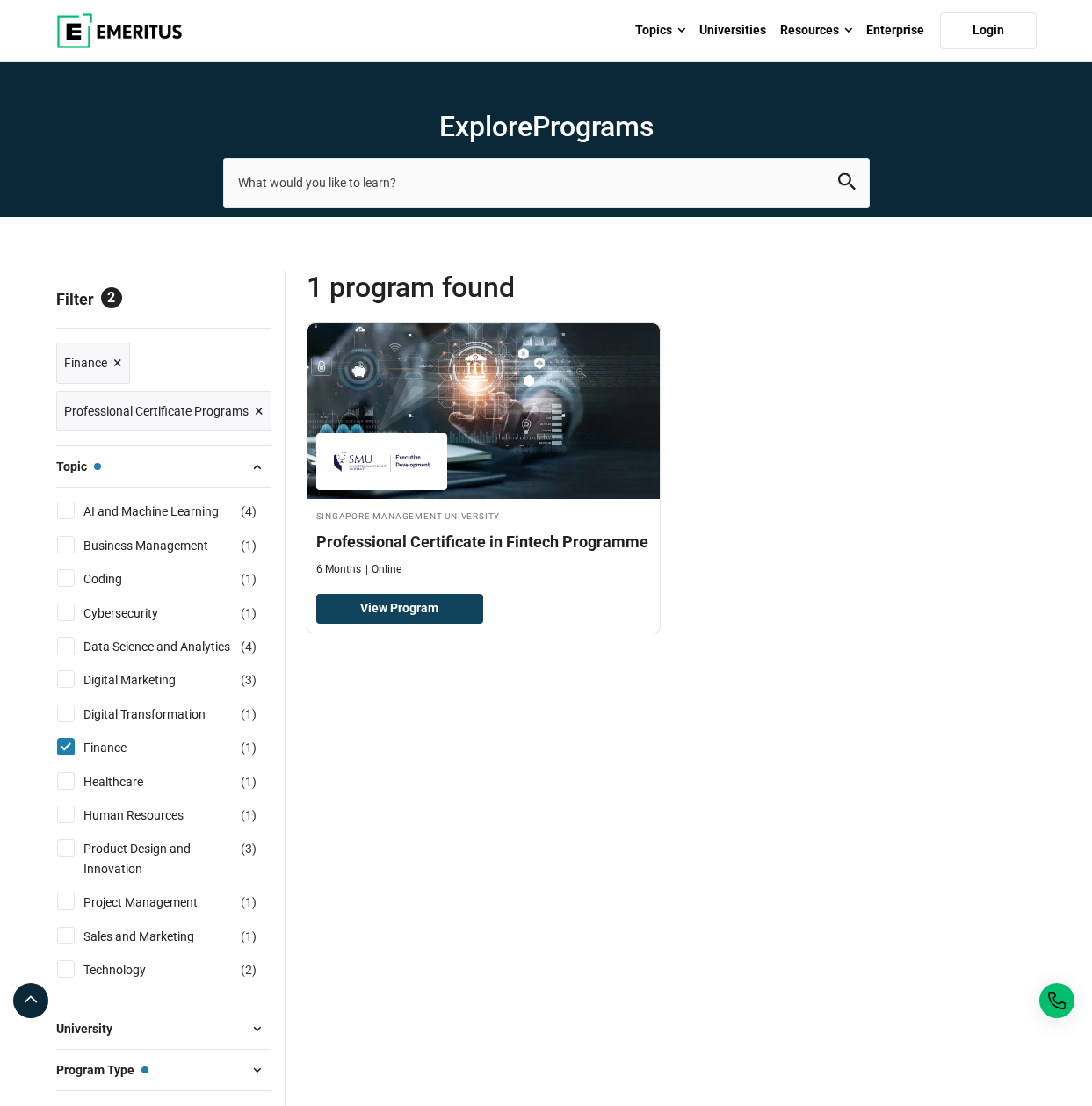 scroll, scrollTop: 0, scrollLeft: 0, axis: both 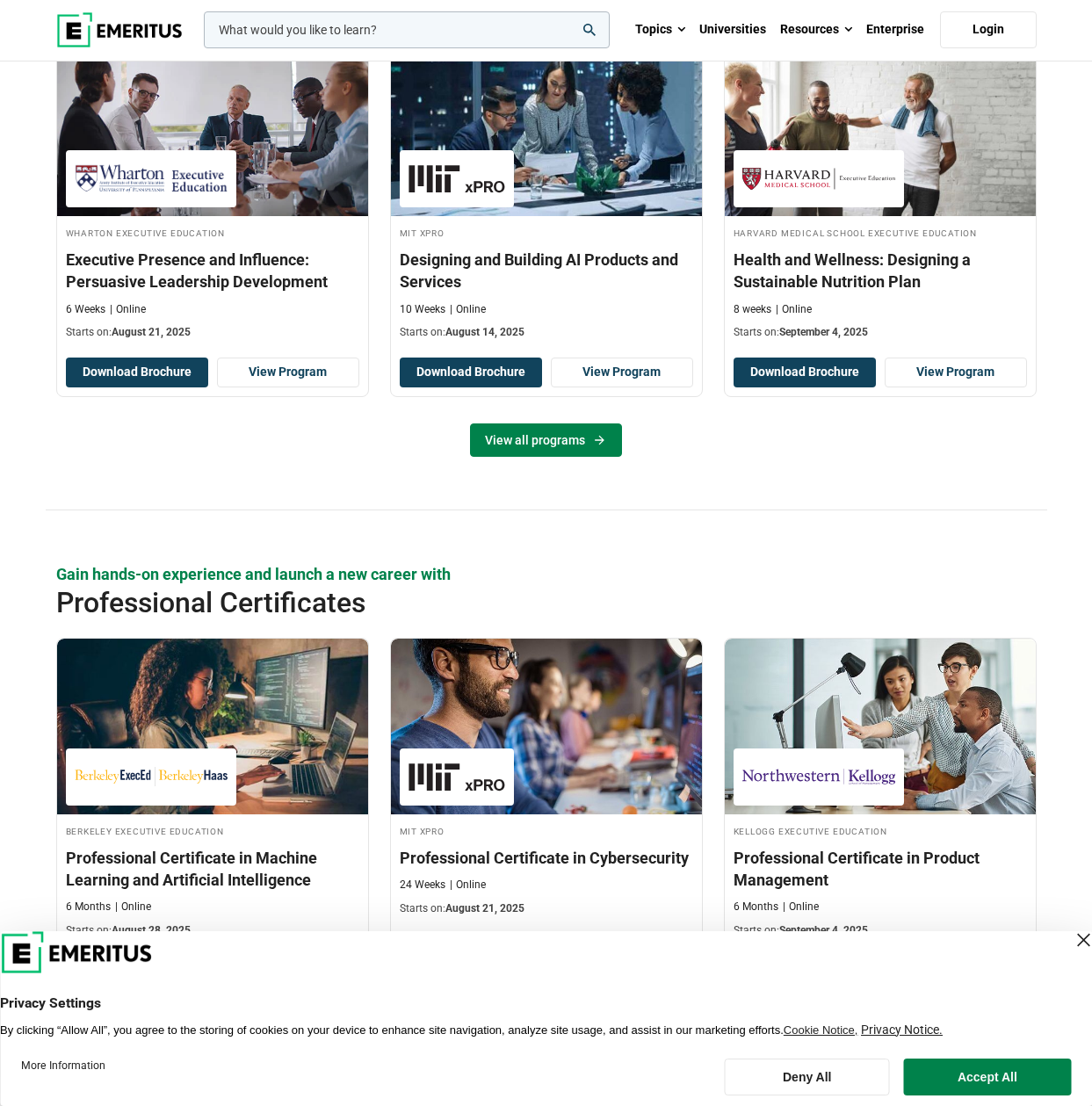 click on "View all programs" at bounding box center [546, 440] 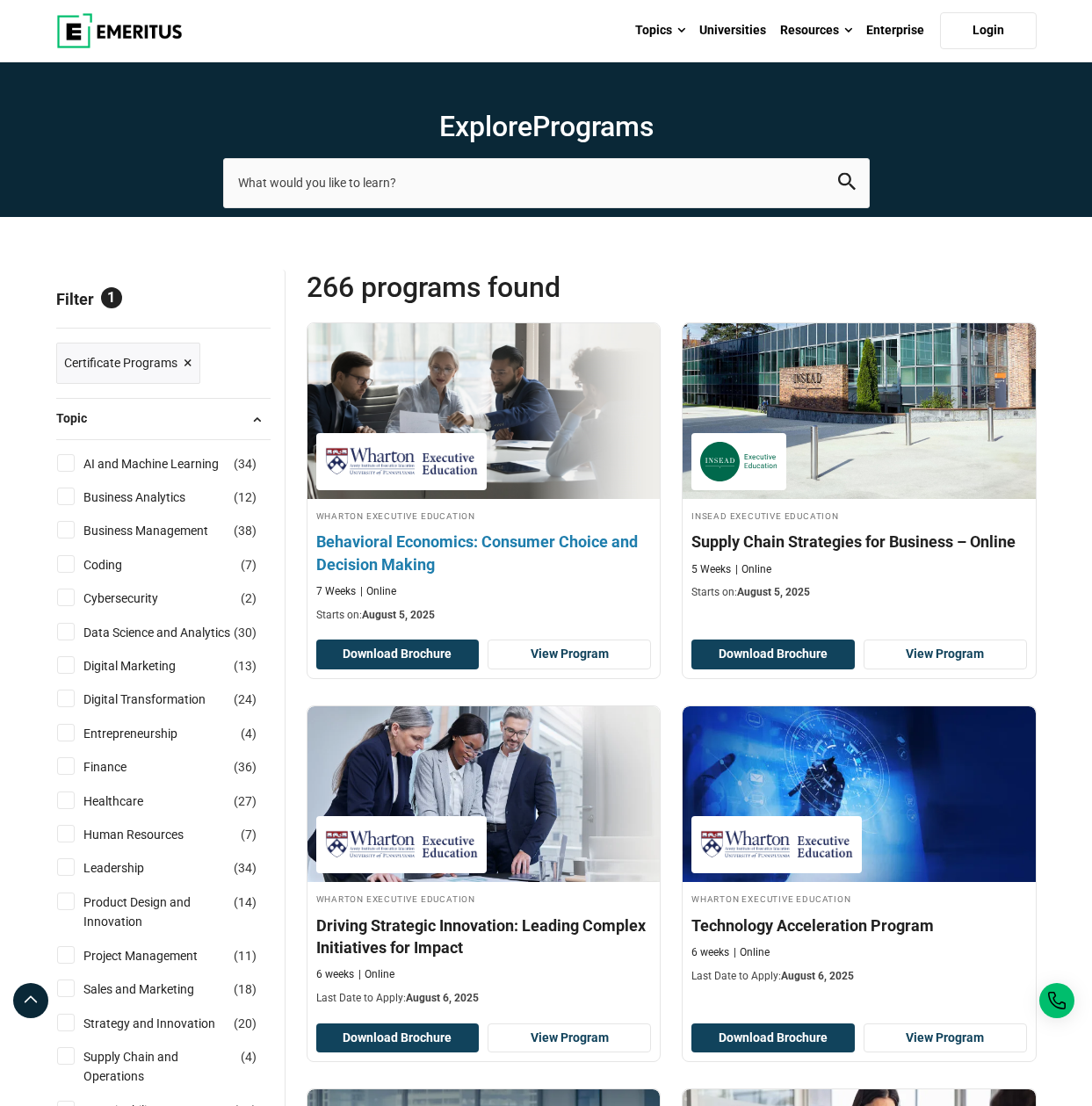 scroll, scrollTop: 0, scrollLeft: 0, axis: both 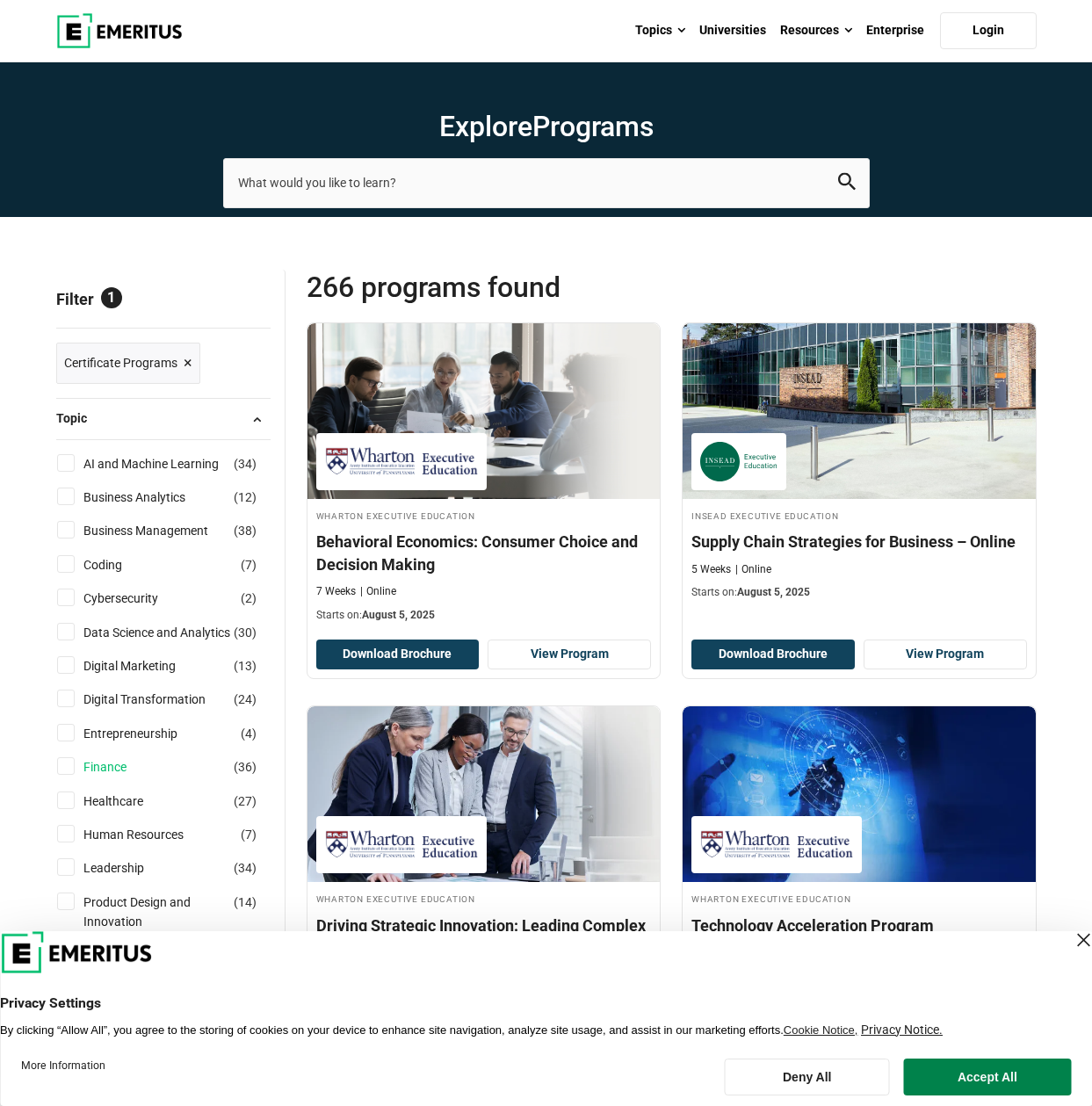 click on "Finance" at bounding box center (122, 767) 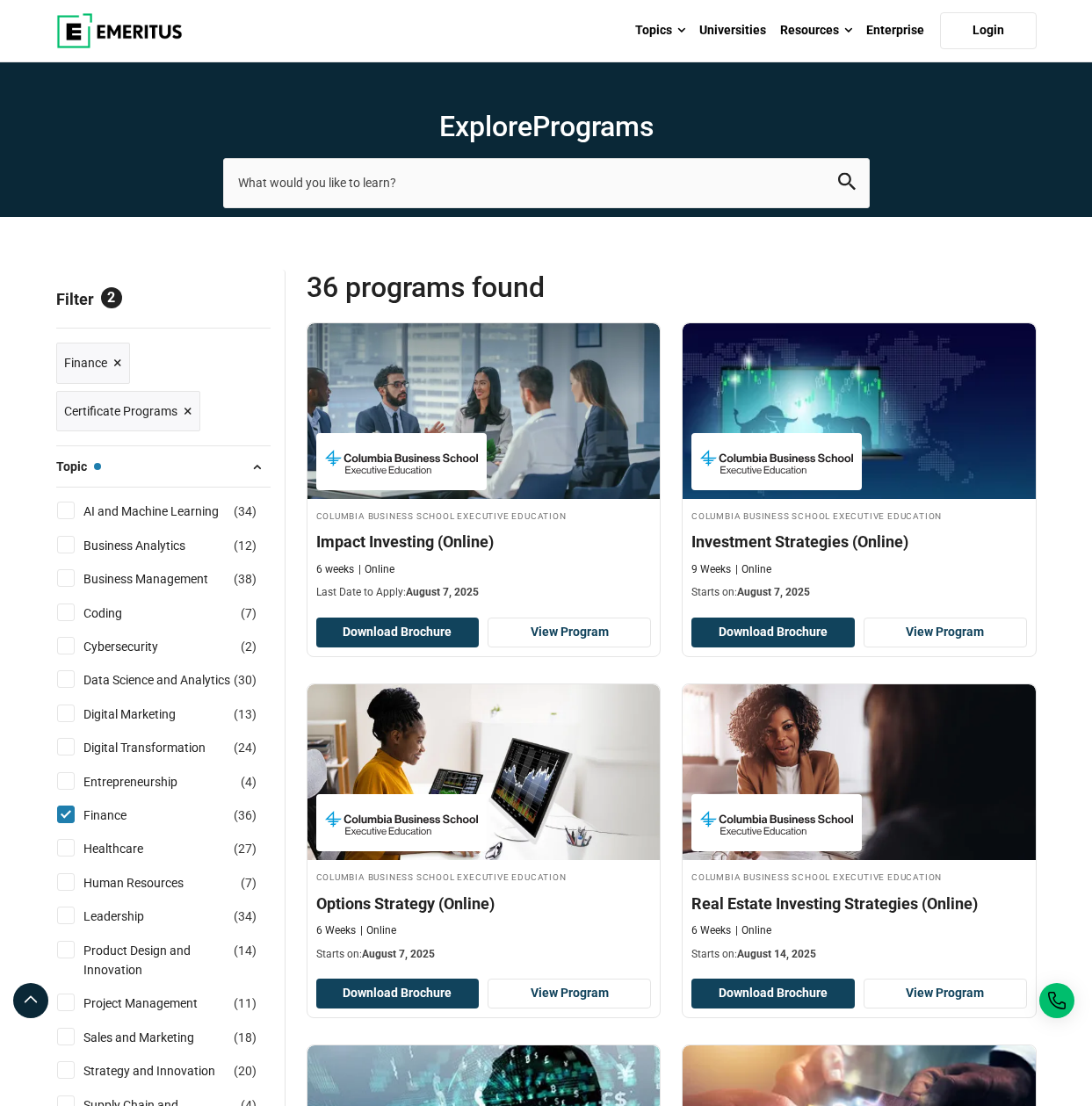 scroll, scrollTop: 0, scrollLeft: 0, axis: both 